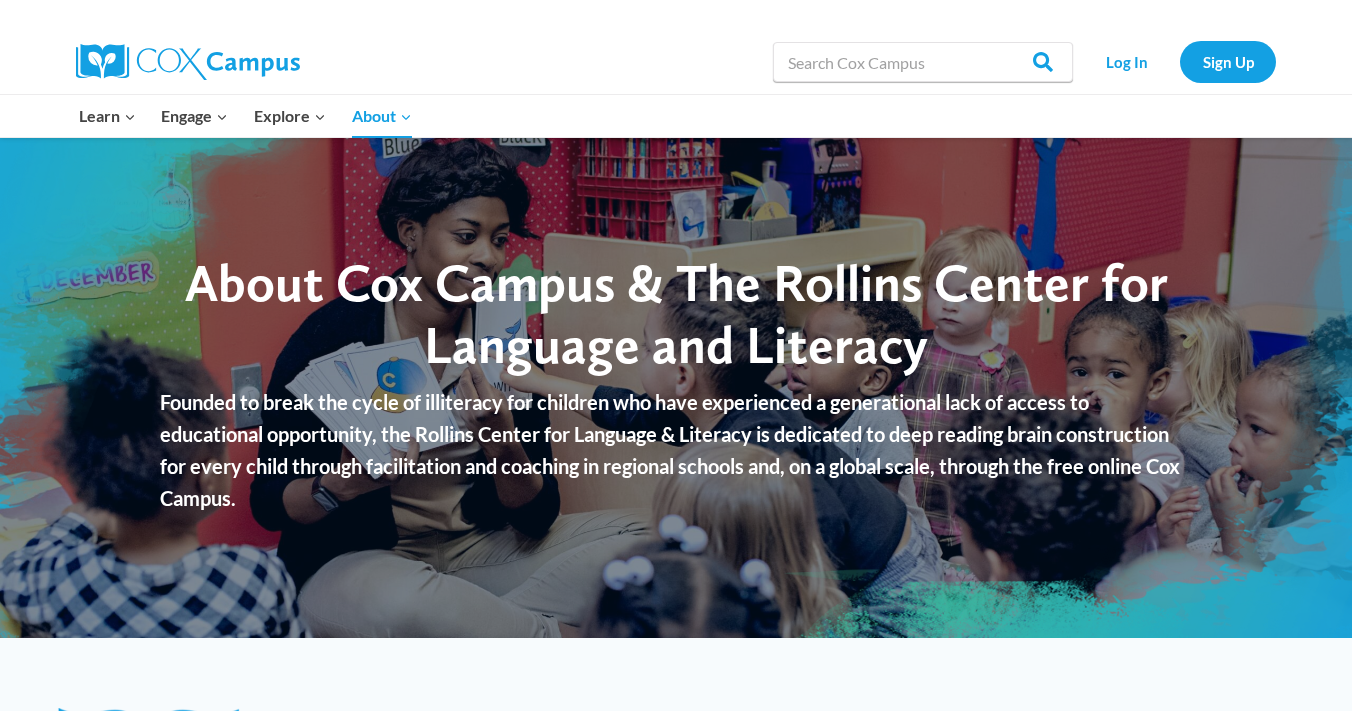 scroll, scrollTop: 177, scrollLeft: 0, axis: vertical 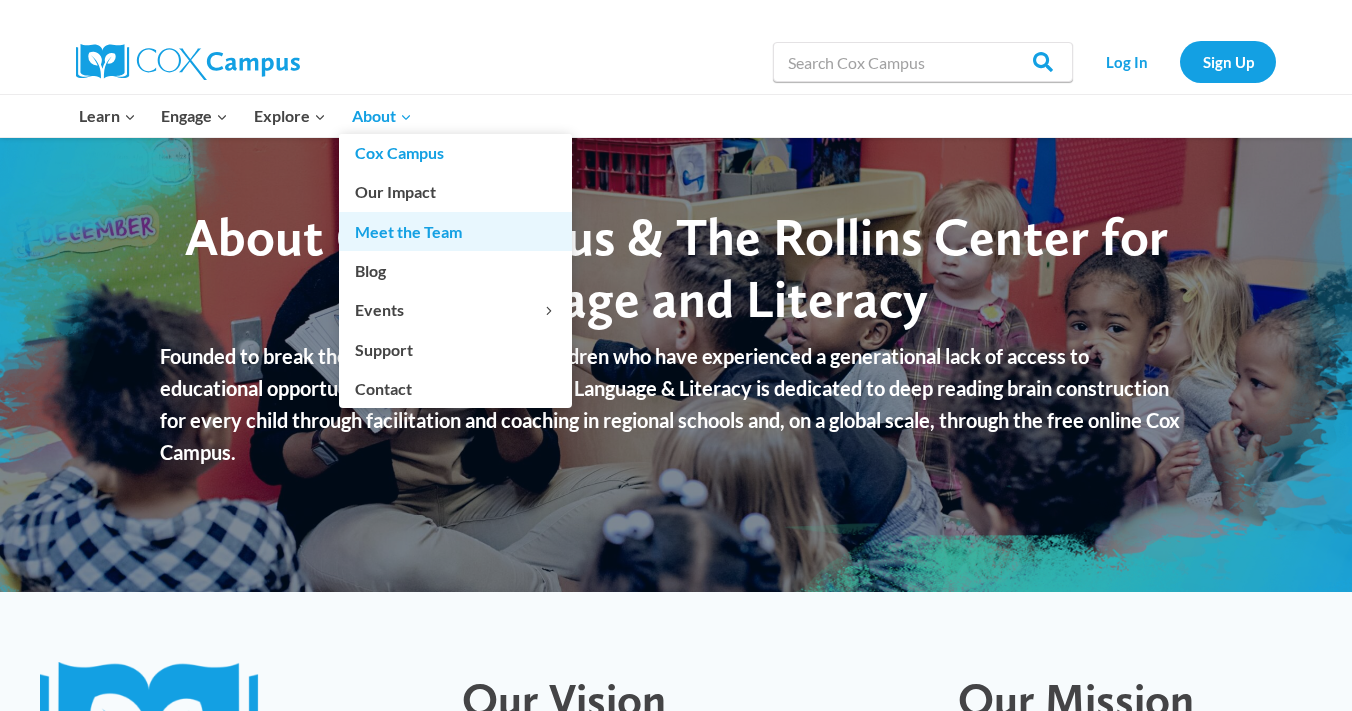 click on "Meet the Team" at bounding box center (455, 231) 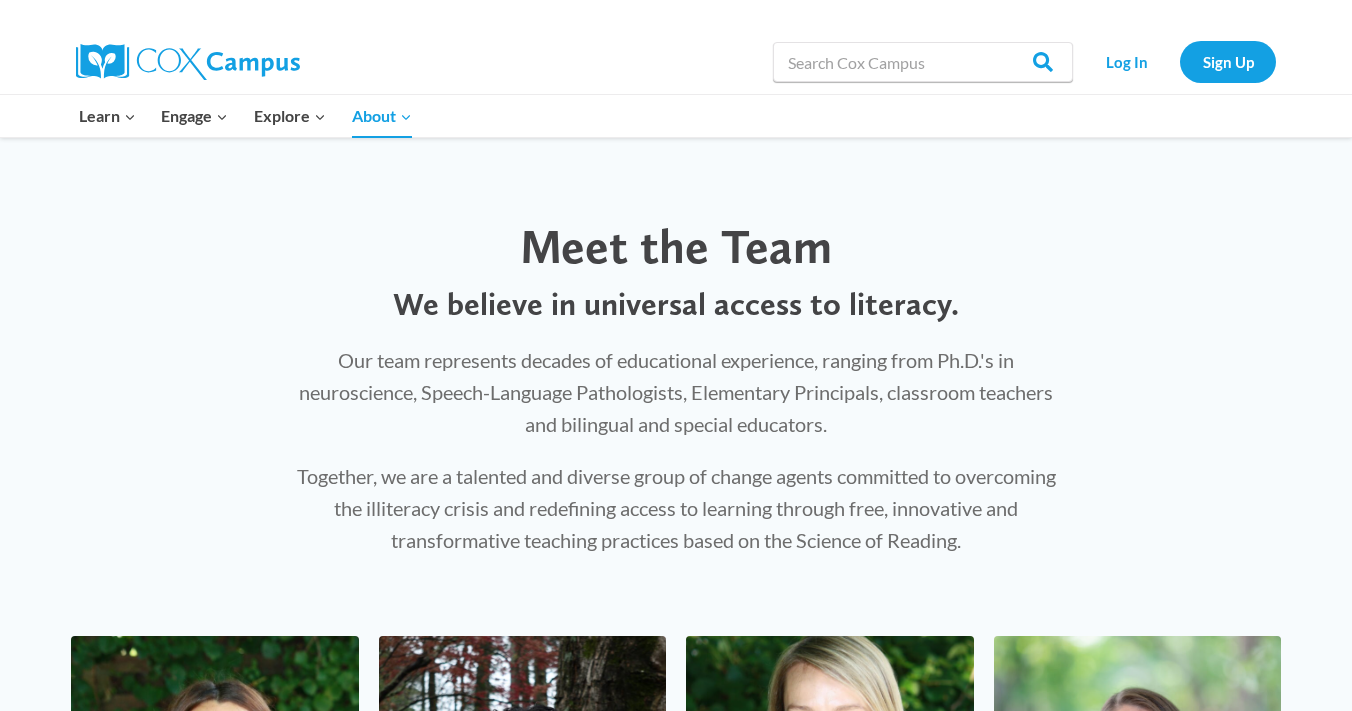 scroll, scrollTop: 0, scrollLeft: 0, axis: both 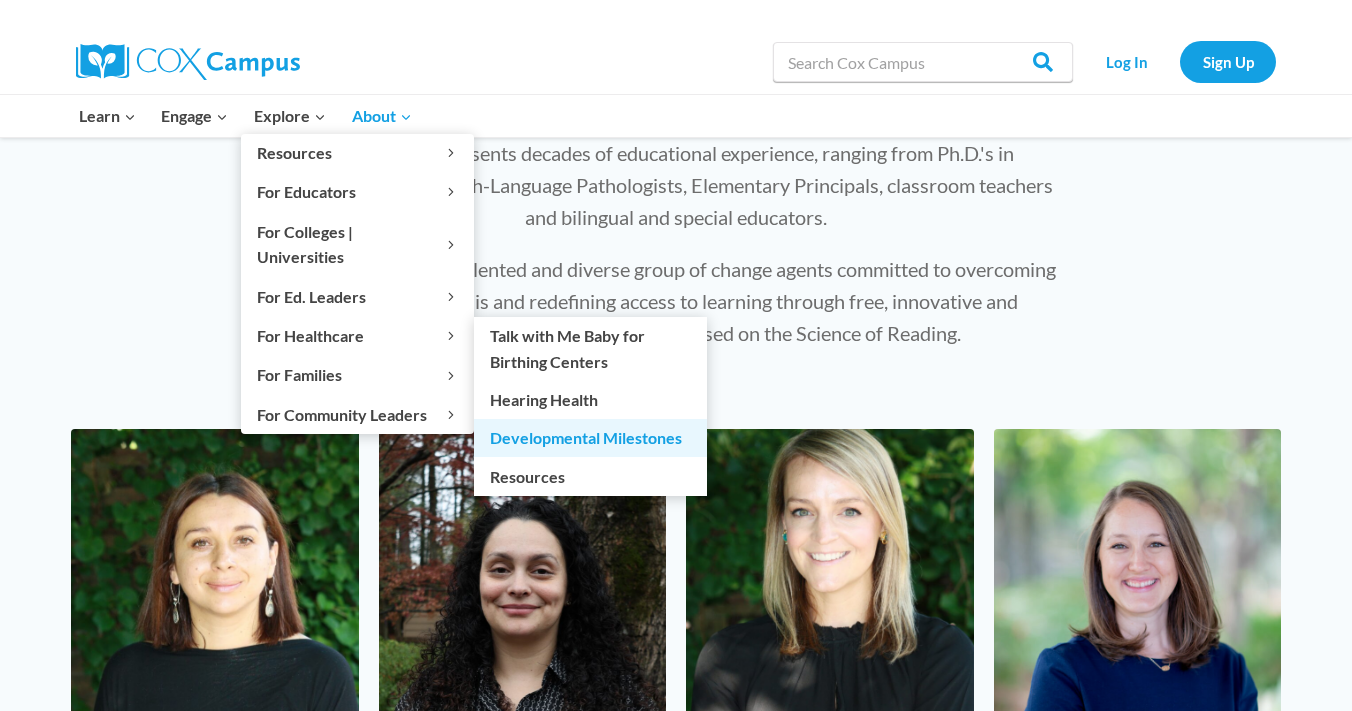 click on "Developmental Milestones" at bounding box center [590, 438] 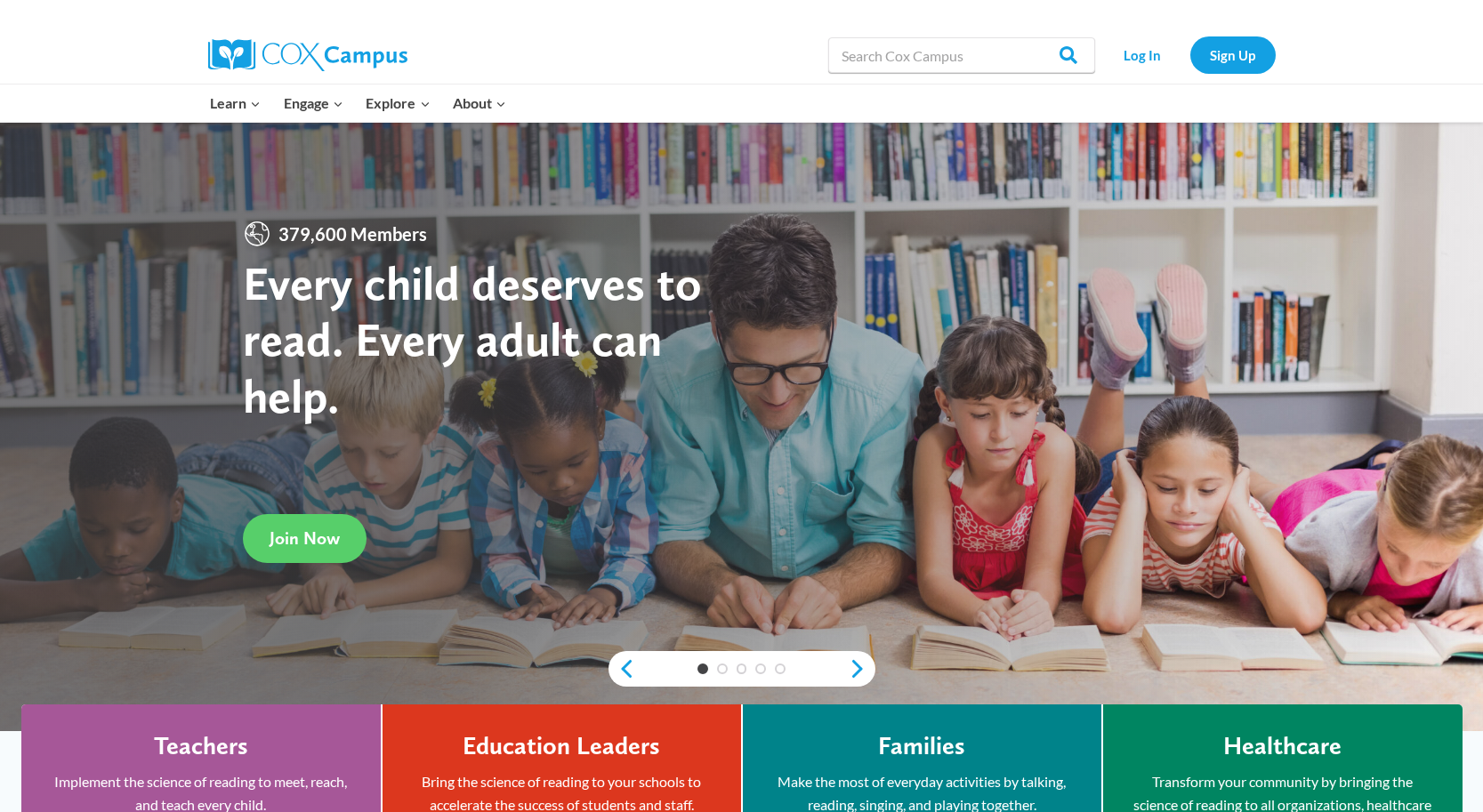 scroll, scrollTop: 0, scrollLeft: 0, axis: both 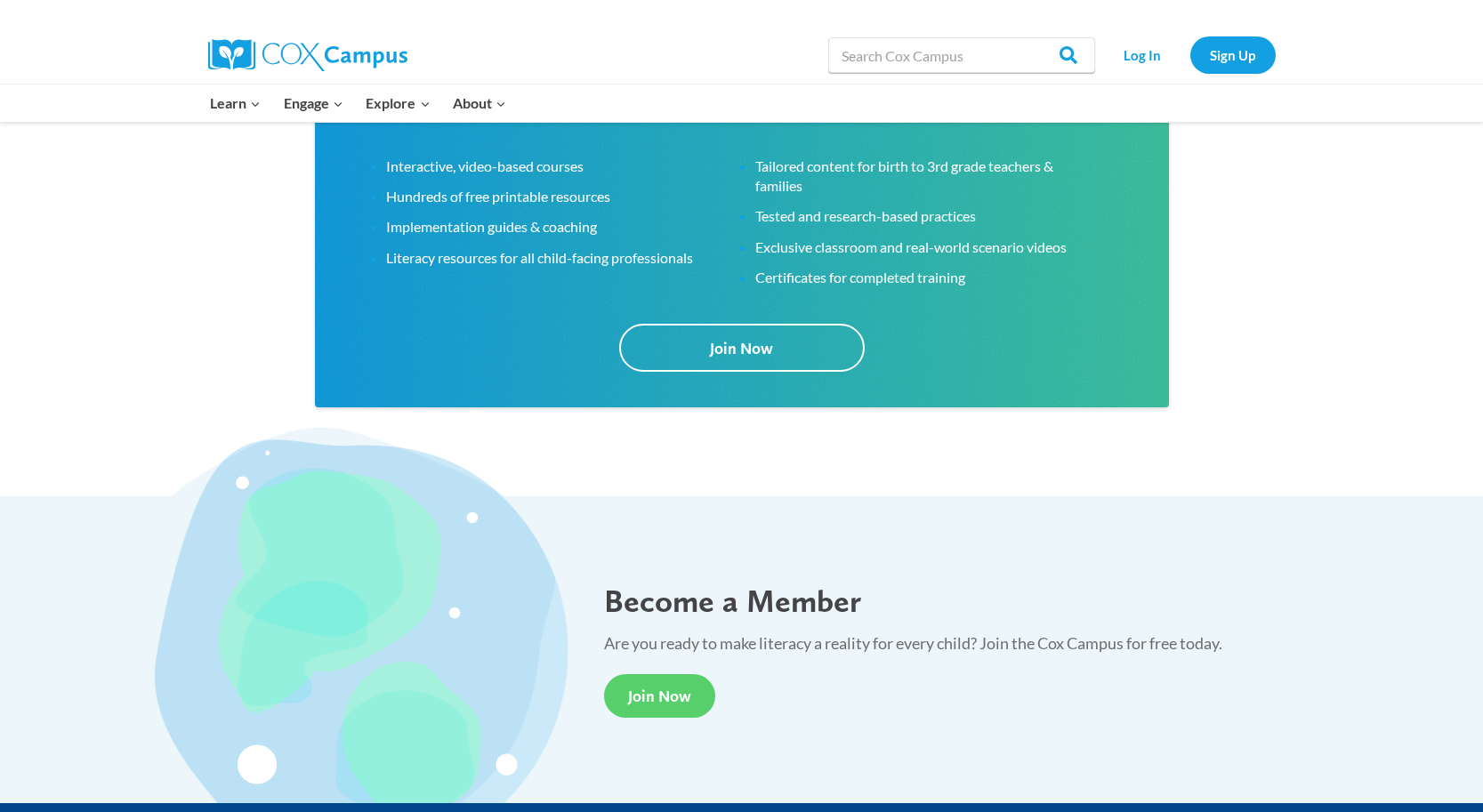 click at bounding box center [1009, 13] 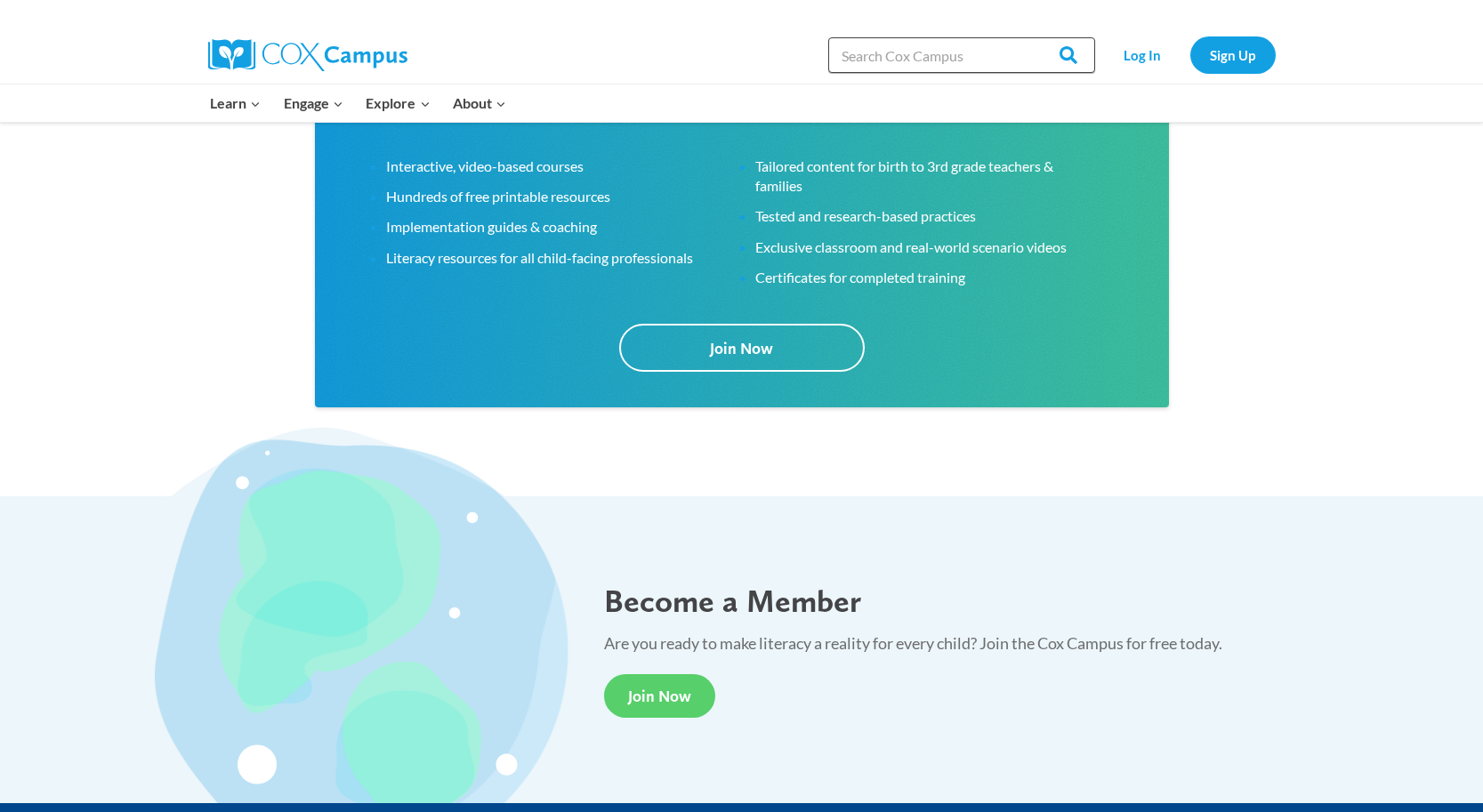 click on "Search in https://coxcampus.org/" at bounding box center [962, 55] 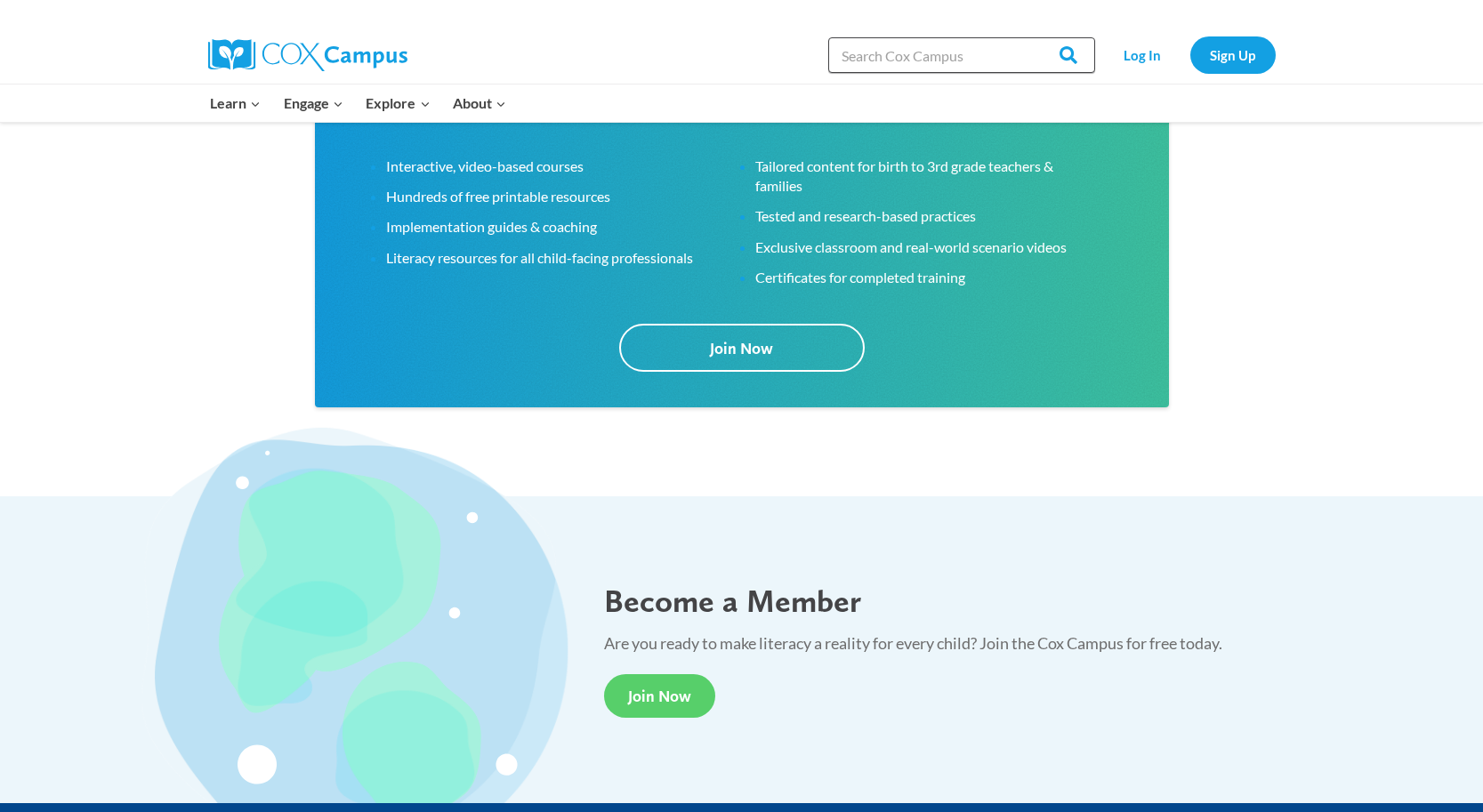 type on "LitLink" 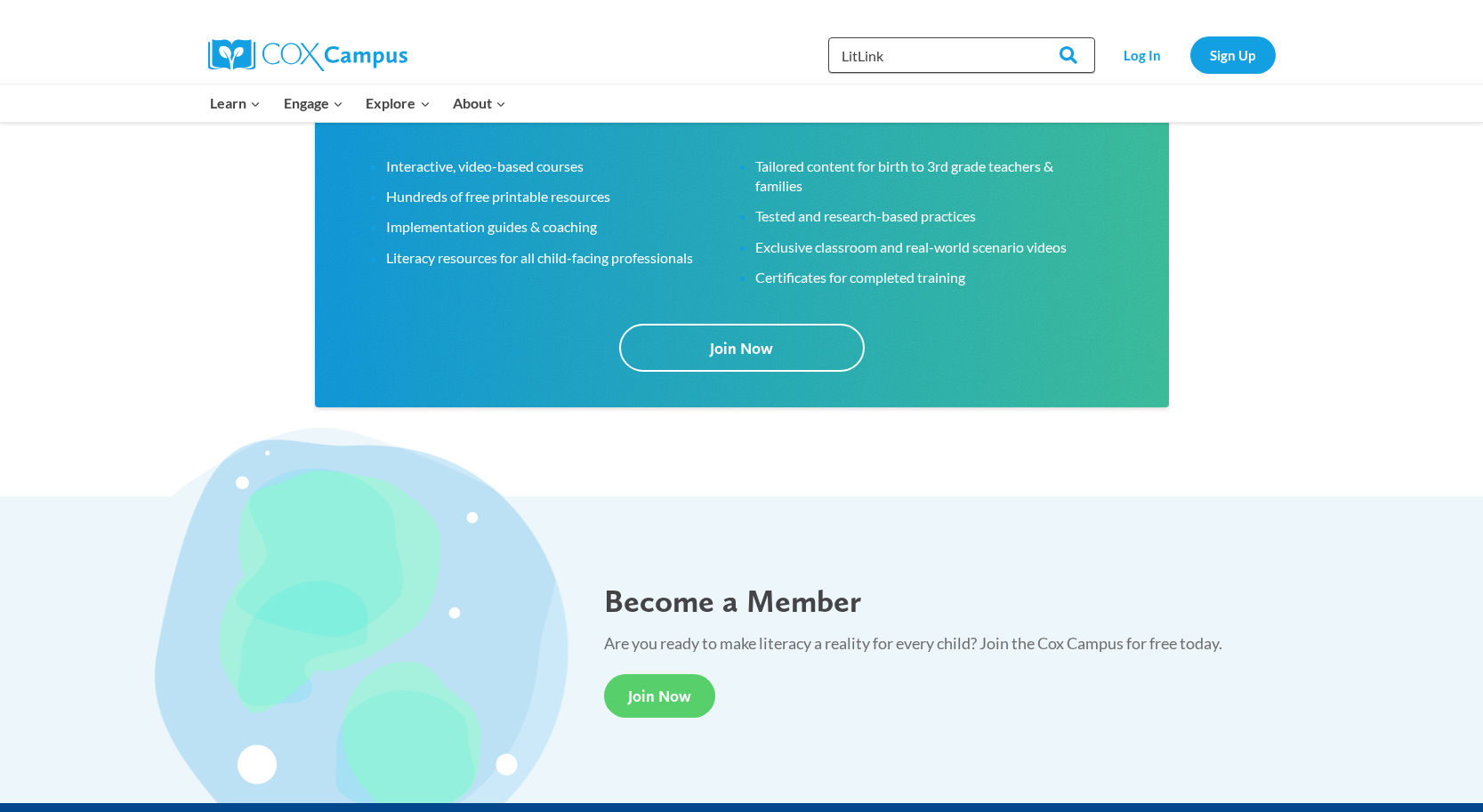 click on "Search" at bounding box center [1060, 55] 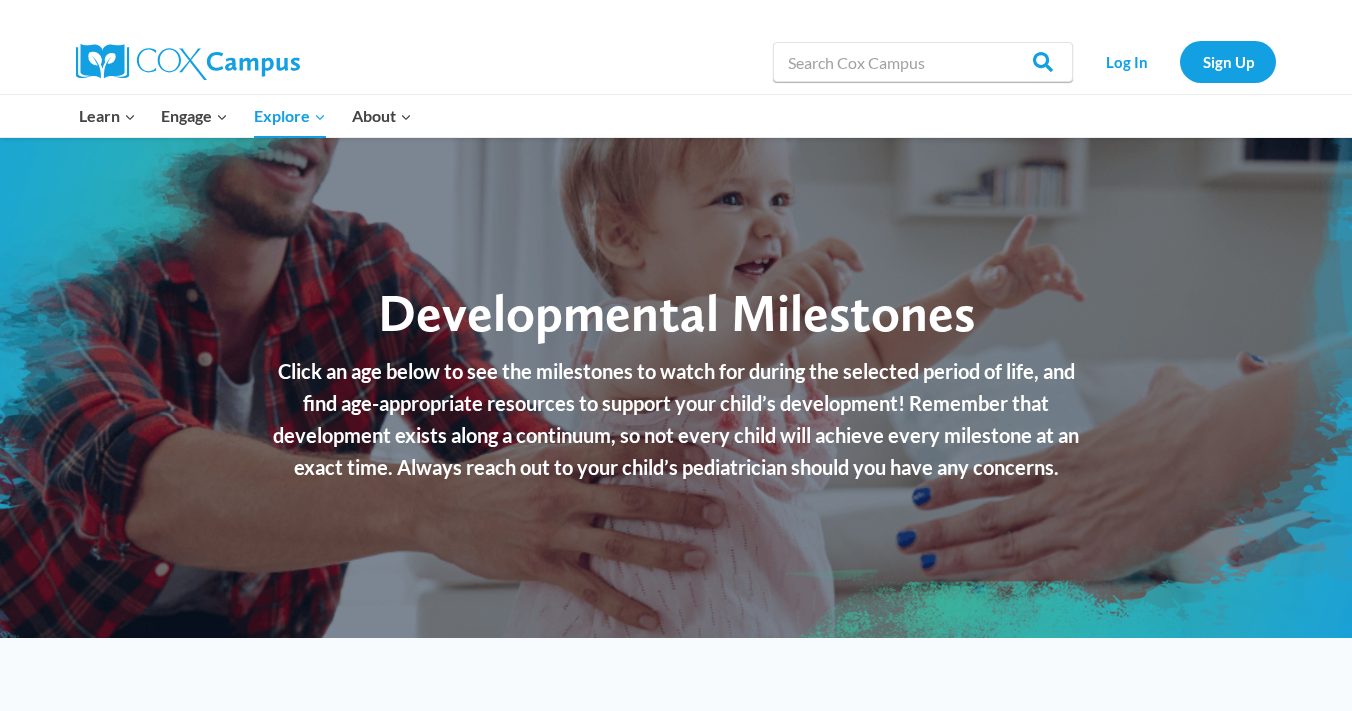 scroll, scrollTop: 0, scrollLeft: 0, axis: both 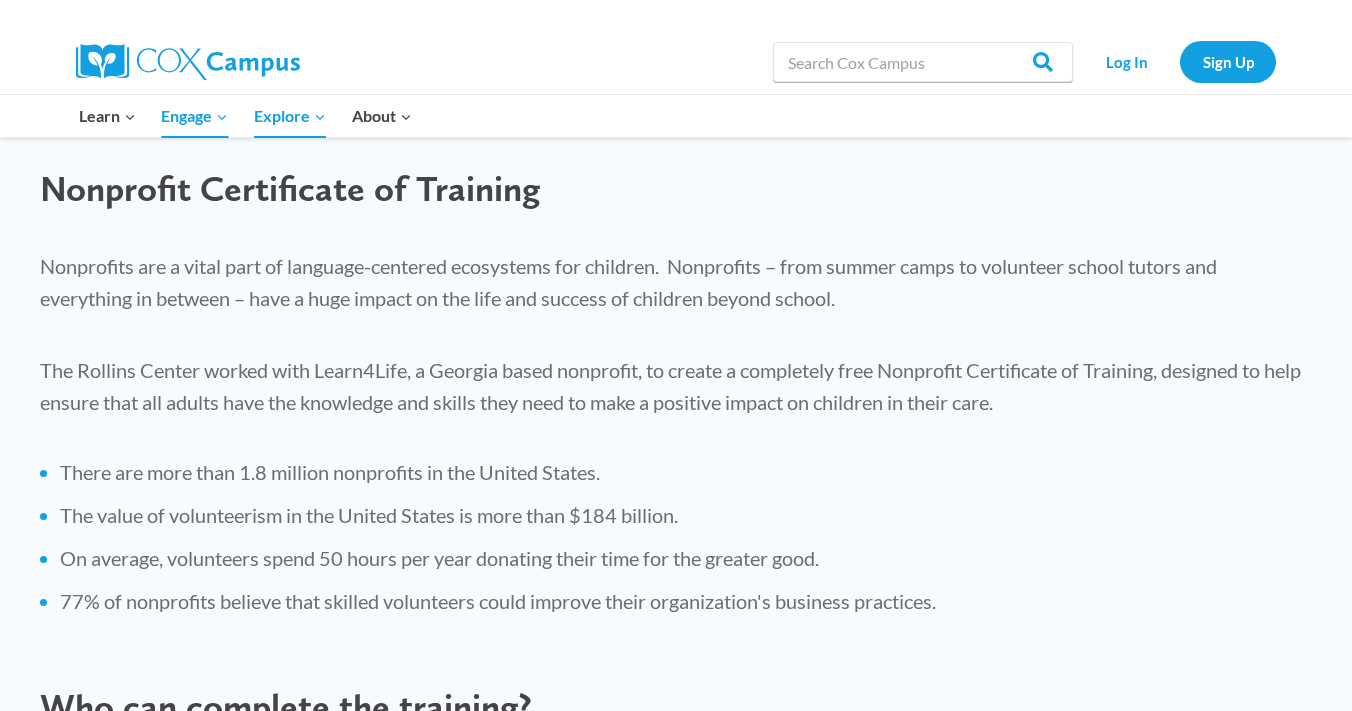 click on "Nonprofits are a vital part of language-centered ecosystems for children.  Nonprofits – from summer camps to volunteer school tutors and everything in between – have a huge impact on the life and success of children beyond school." at bounding box center [676, 282] 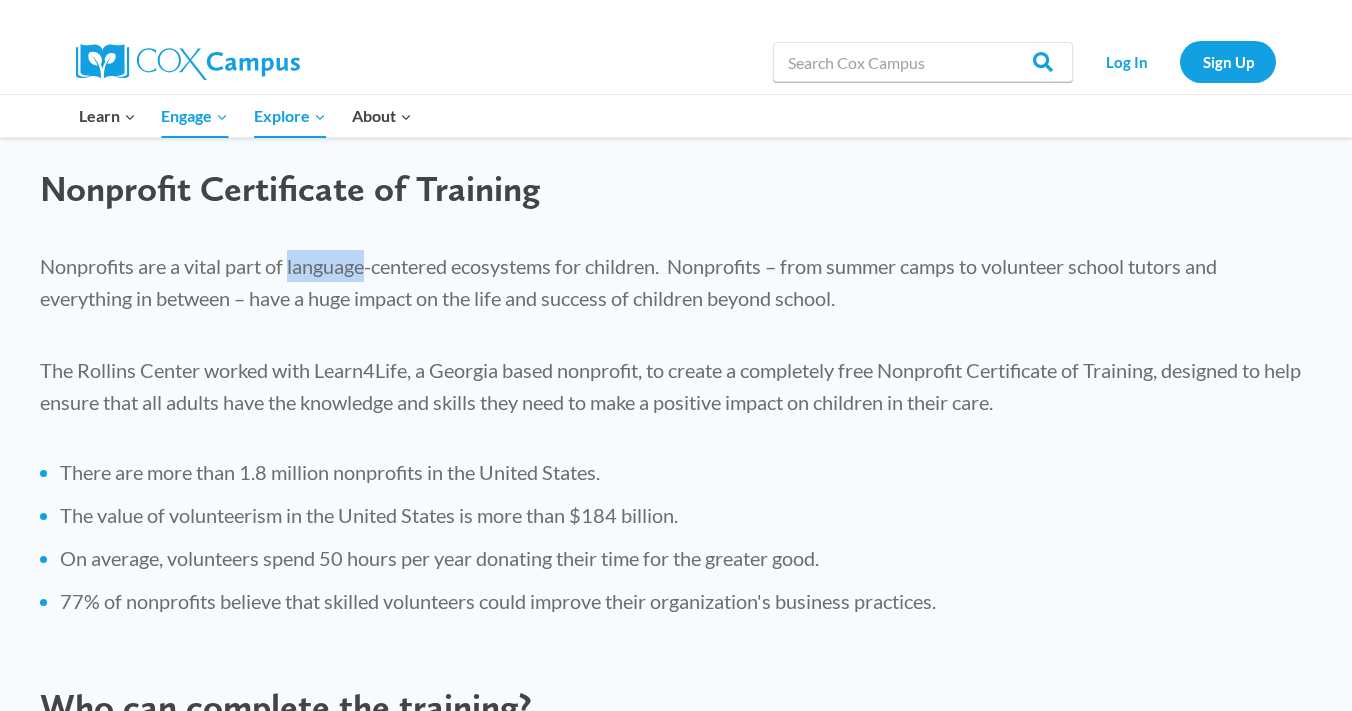 click on "Nonprofits are a vital part of language-centered ecosystems for children.  Nonprofits – from summer camps to volunteer school tutors and everything in between – have a huge impact on the life and success of children beyond school." at bounding box center (676, 282) 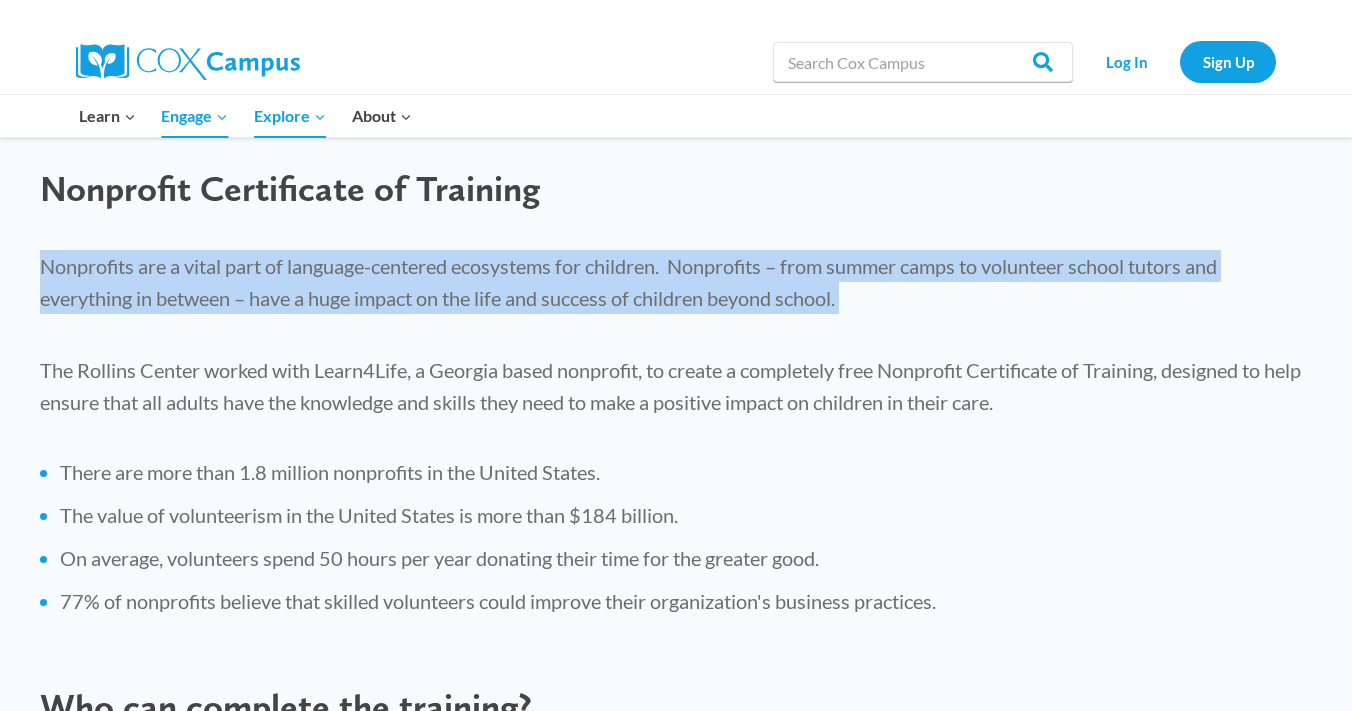 click on "Nonprofits are a vital part of language-centered ecosystems for children.  Nonprofits – from summer camps to volunteer school tutors and everything in between – have a huge impact on the life and success of children beyond school." at bounding box center (676, 282) 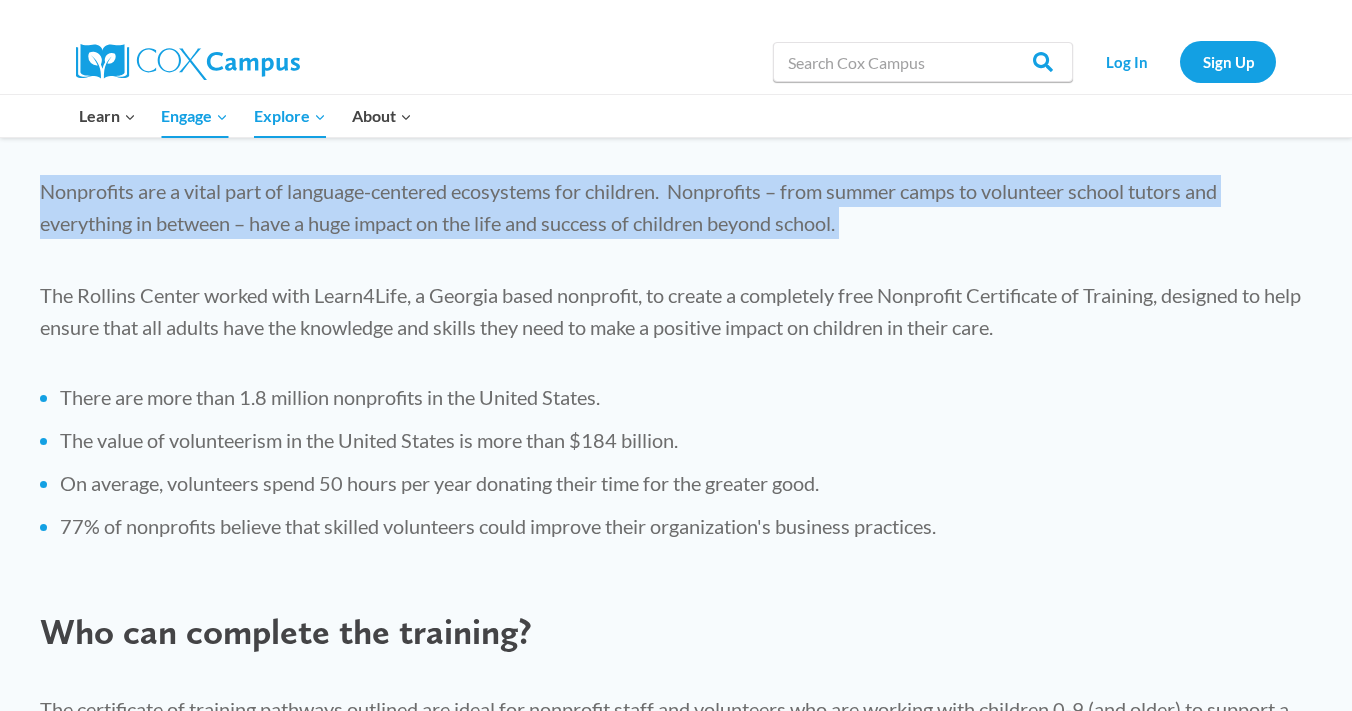 scroll, scrollTop: 631, scrollLeft: 0, axis: vertical 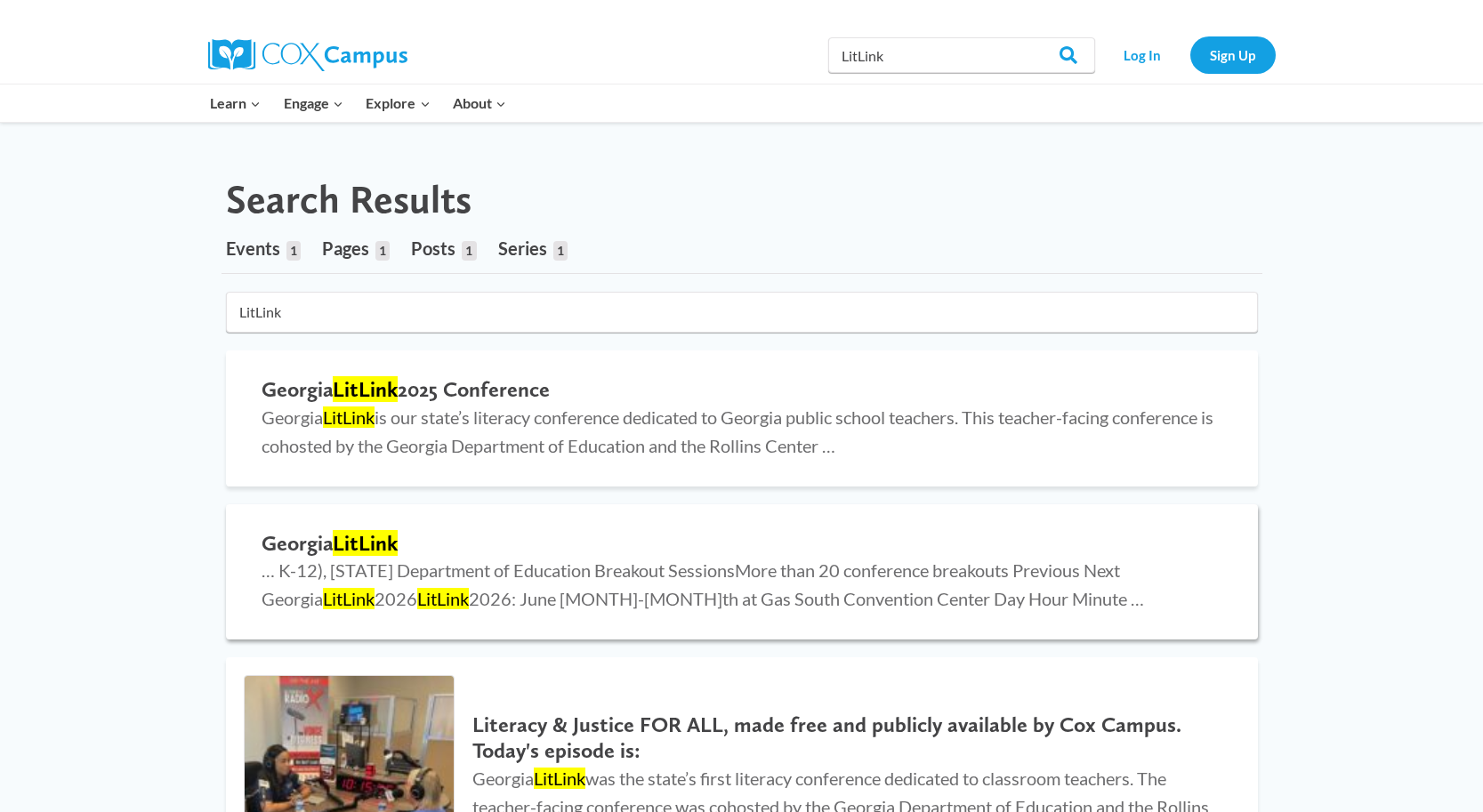 click on "LitLink" at bounding box center (365, 543) 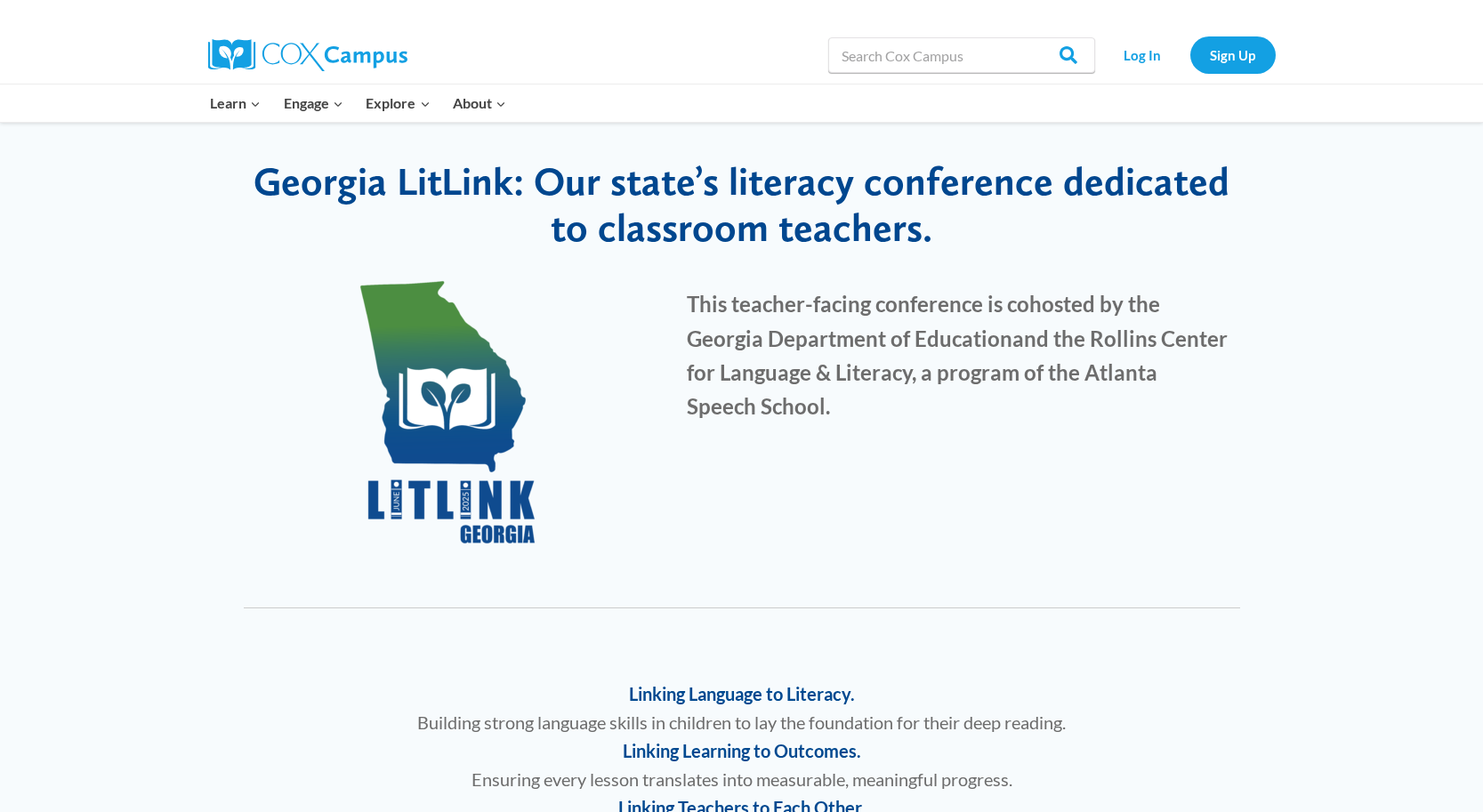 scroll, scrollTop: 0, scrollLeft: 0, axis: both 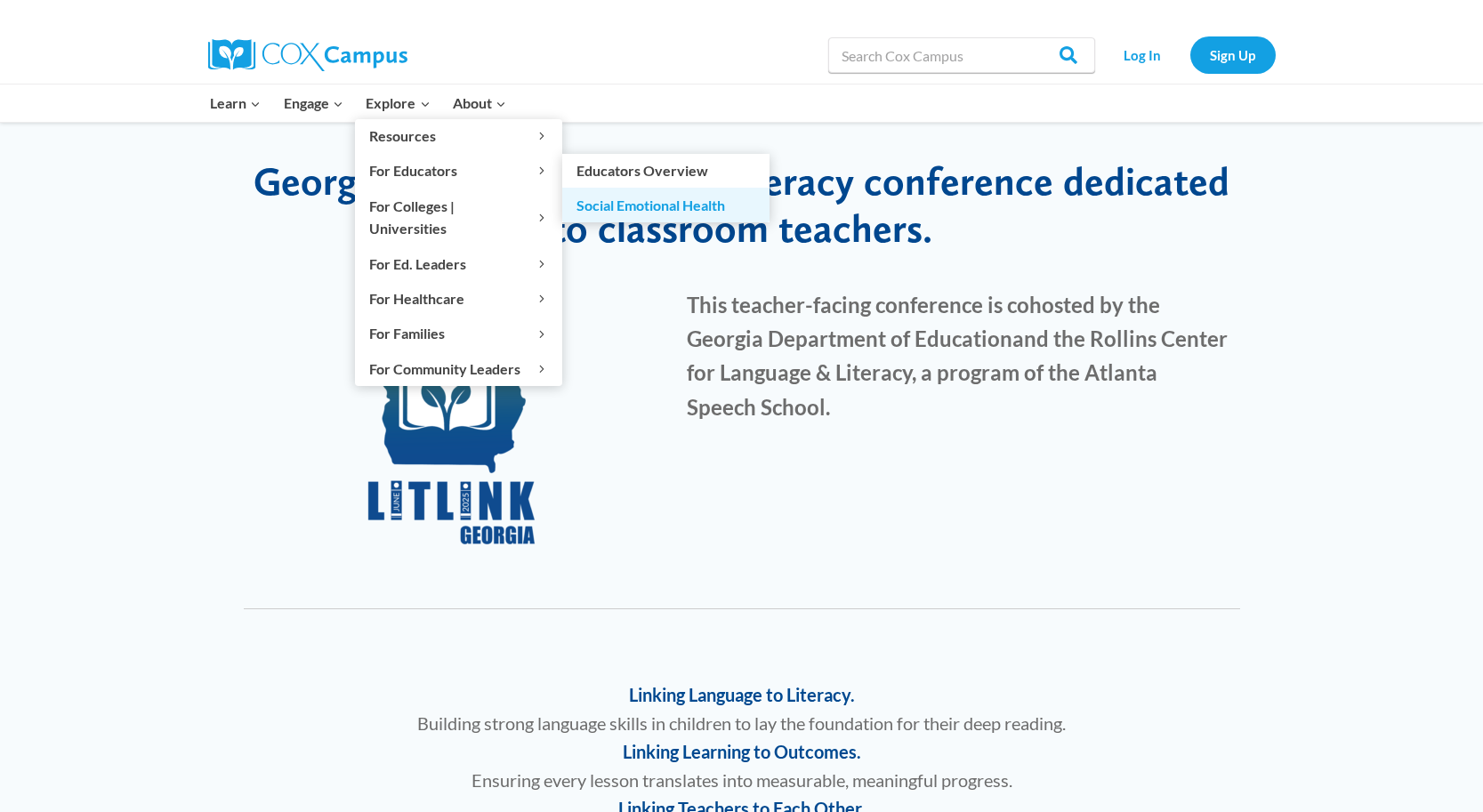 click on "Social Emotional Health" at bounding box center (665, 205) 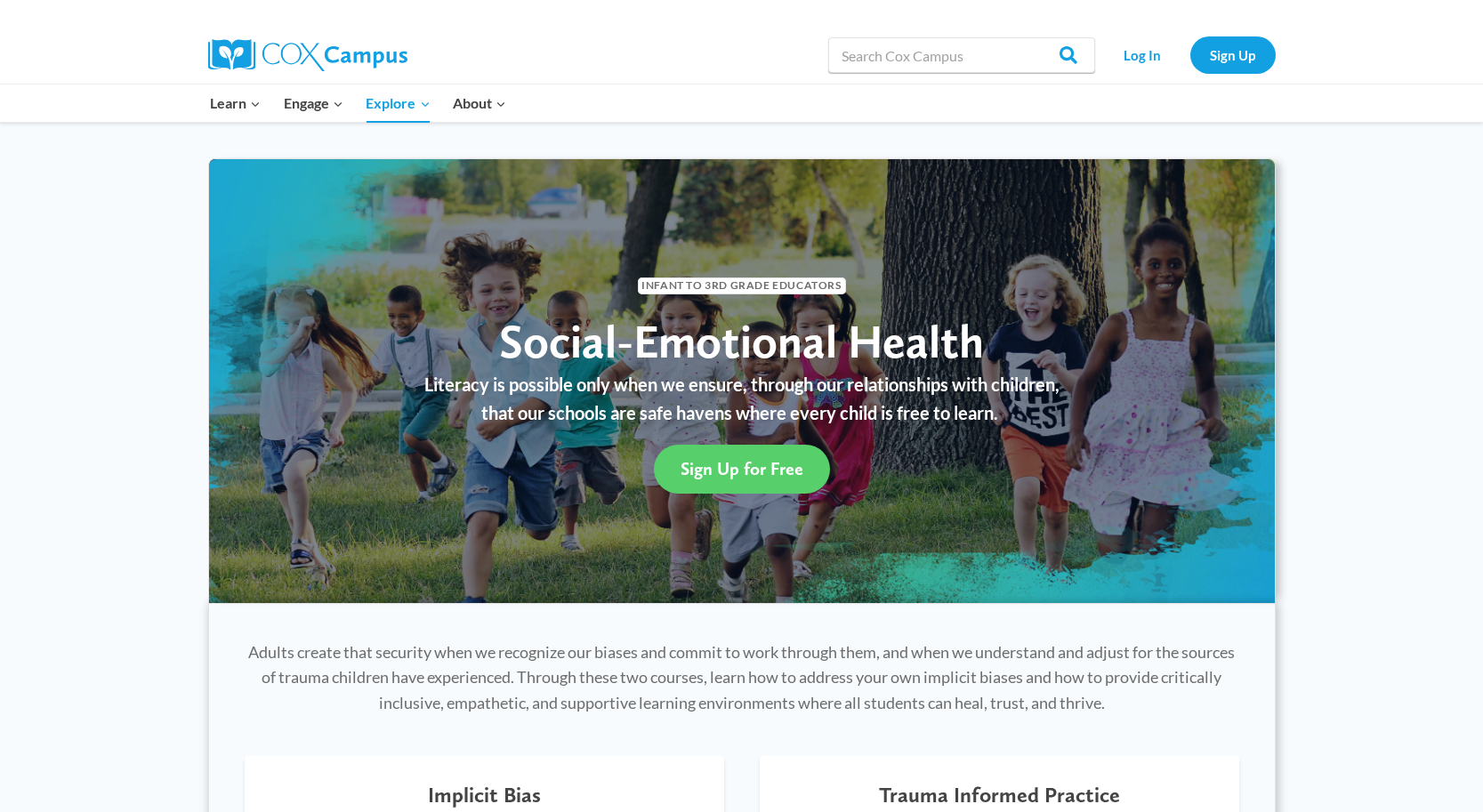 scroll, scrollTop: 0, scrollLeft: 0, axis: both 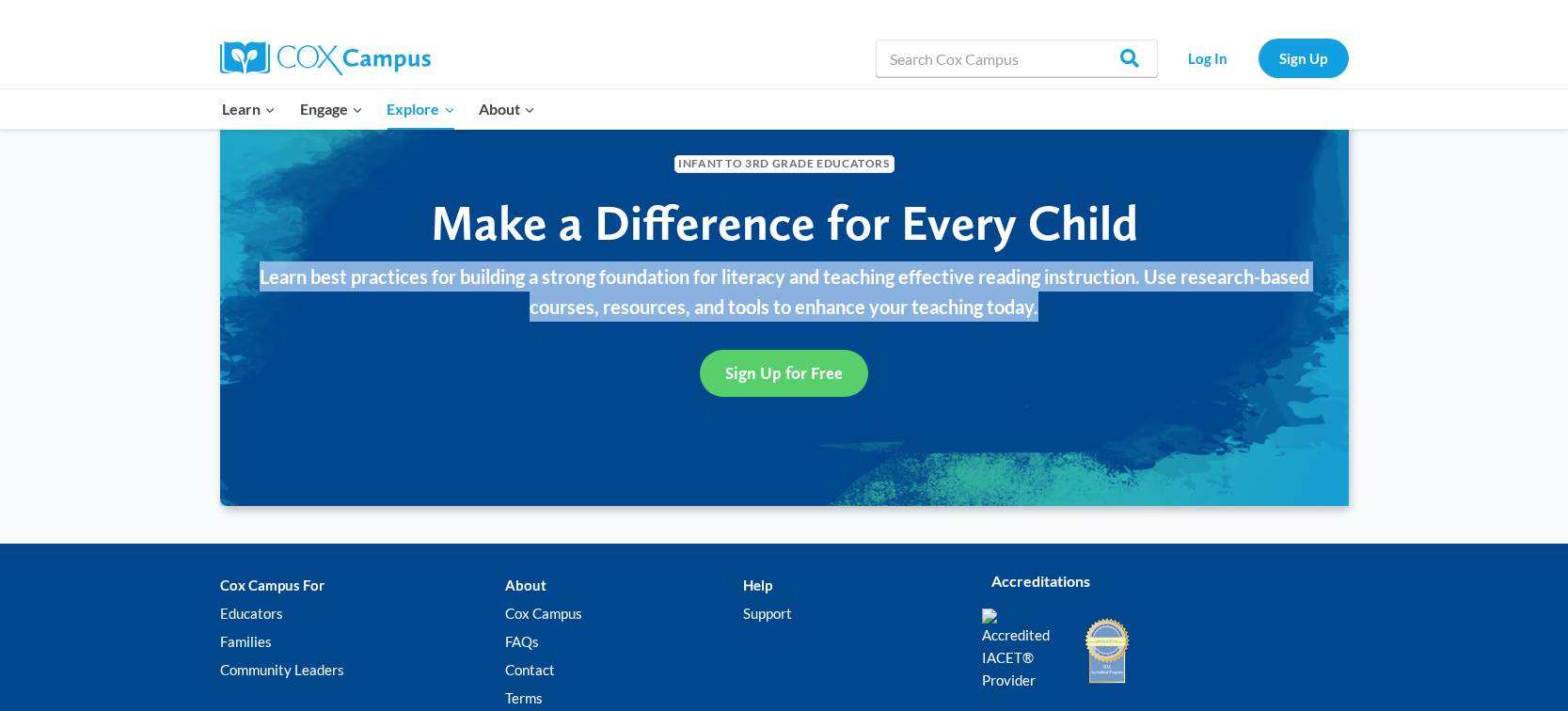 drag, startPoint x: 281, startPoint y: 275, endPoint x: 1075, endPoint y: 300, distance: 794.39348 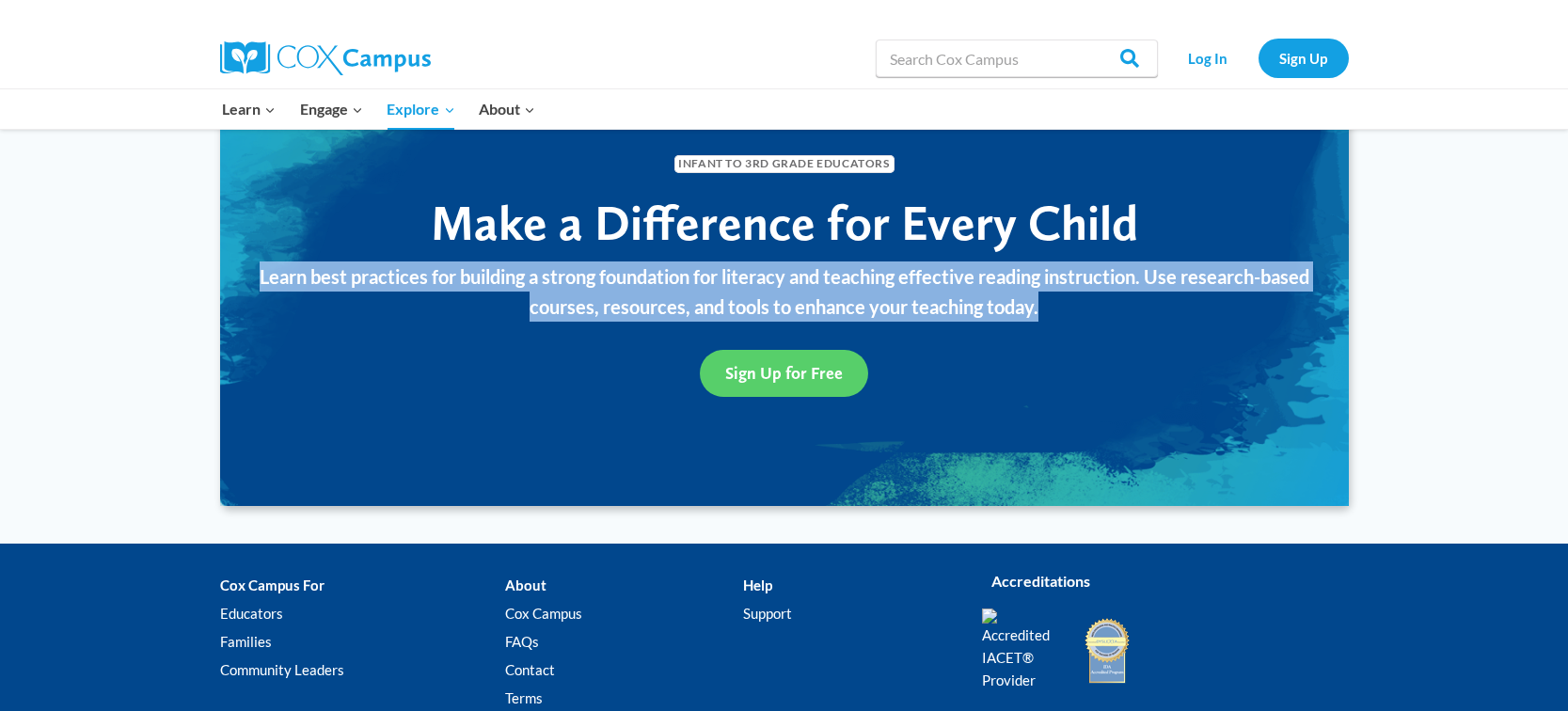 click on "Learn best practices for building a strong foundation for literacy and teaching effective reading instruction. Use research-based courses, resources, and tools to enhance your teaching today." at bounding box center [784, 292] 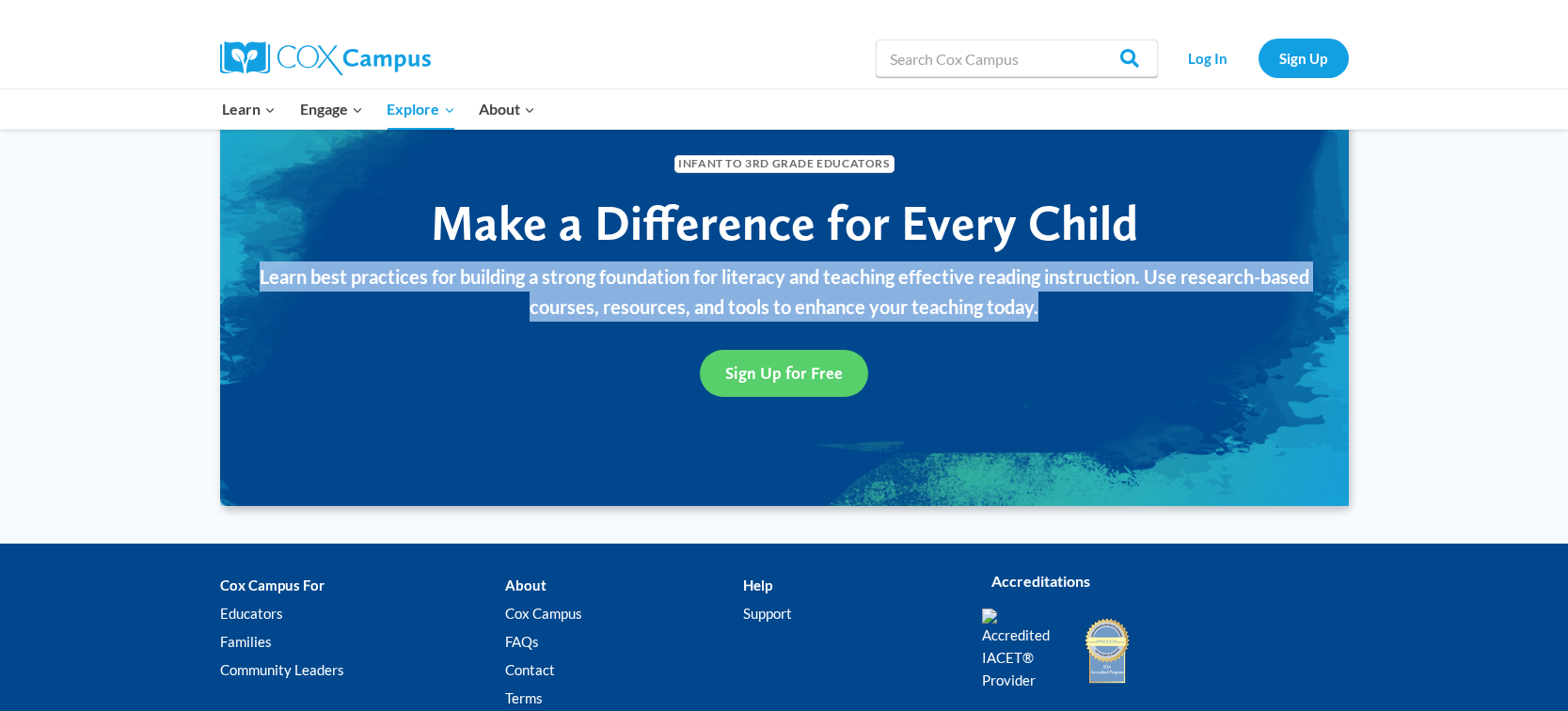 copy on "Learn best practices for building a strong foundation for literacy and teaching effective reading instruction. Use research-based courses, resources, and tools to enhance your teaching today." 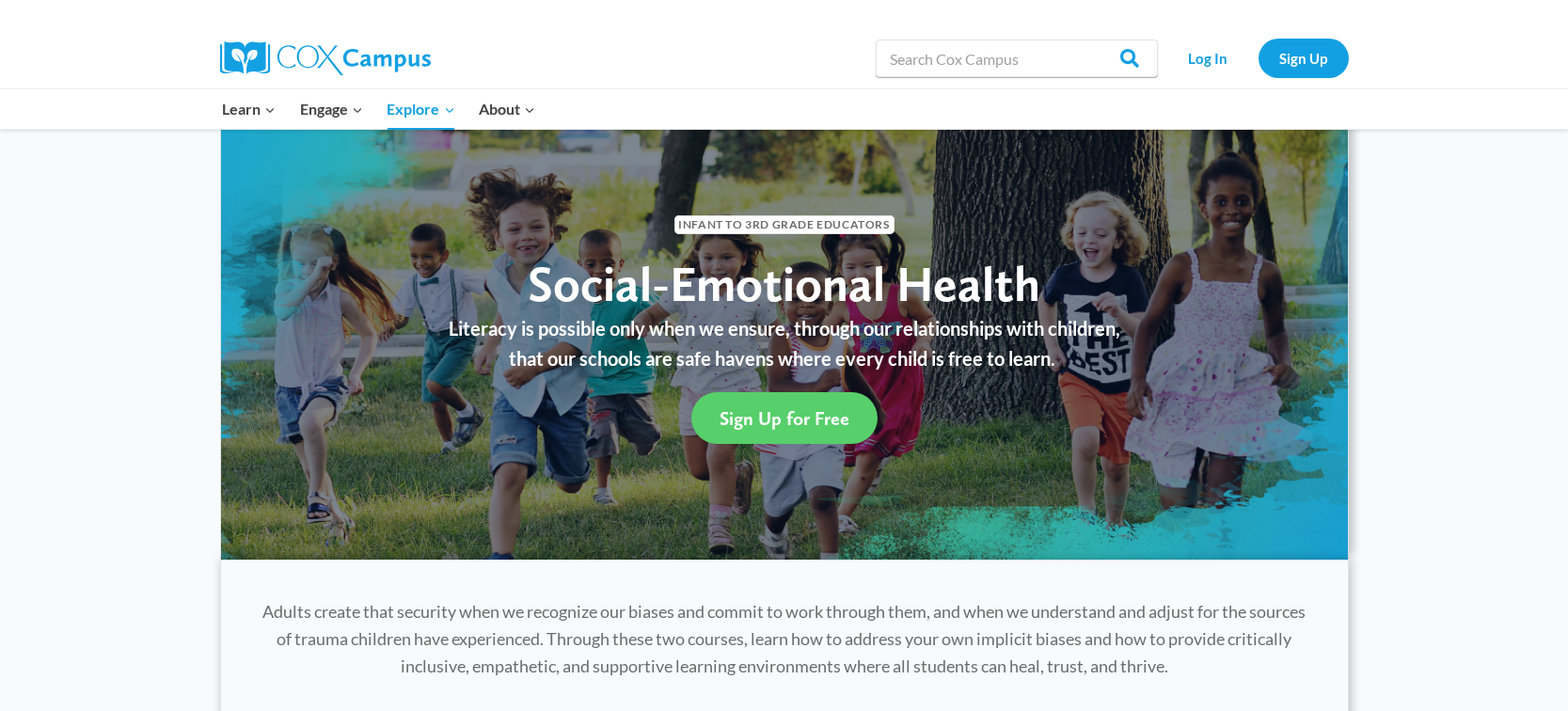 scroll, scrollTop: 0, scrollLeft: 0, axis: both 